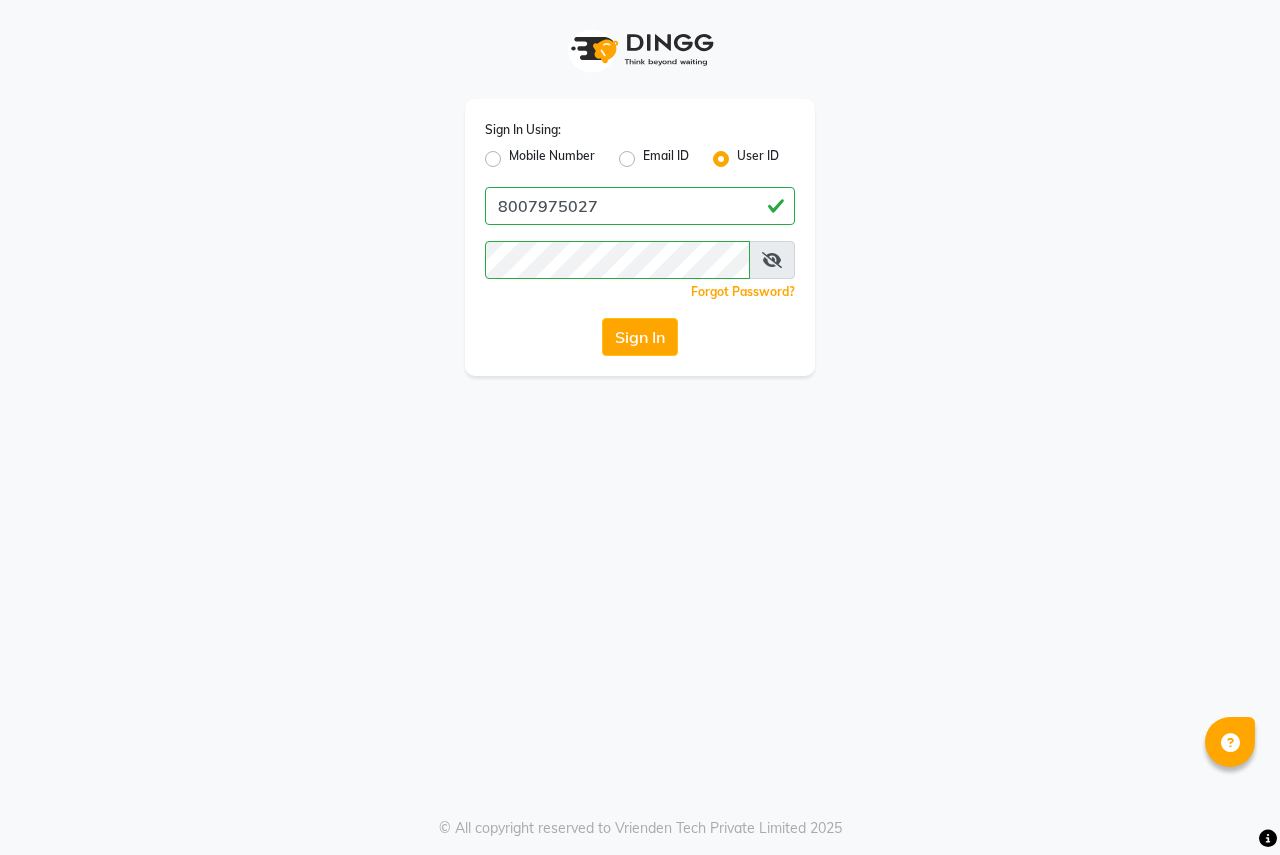 scroll, scrollTop: 0, scrollLeft: 0, axis: both 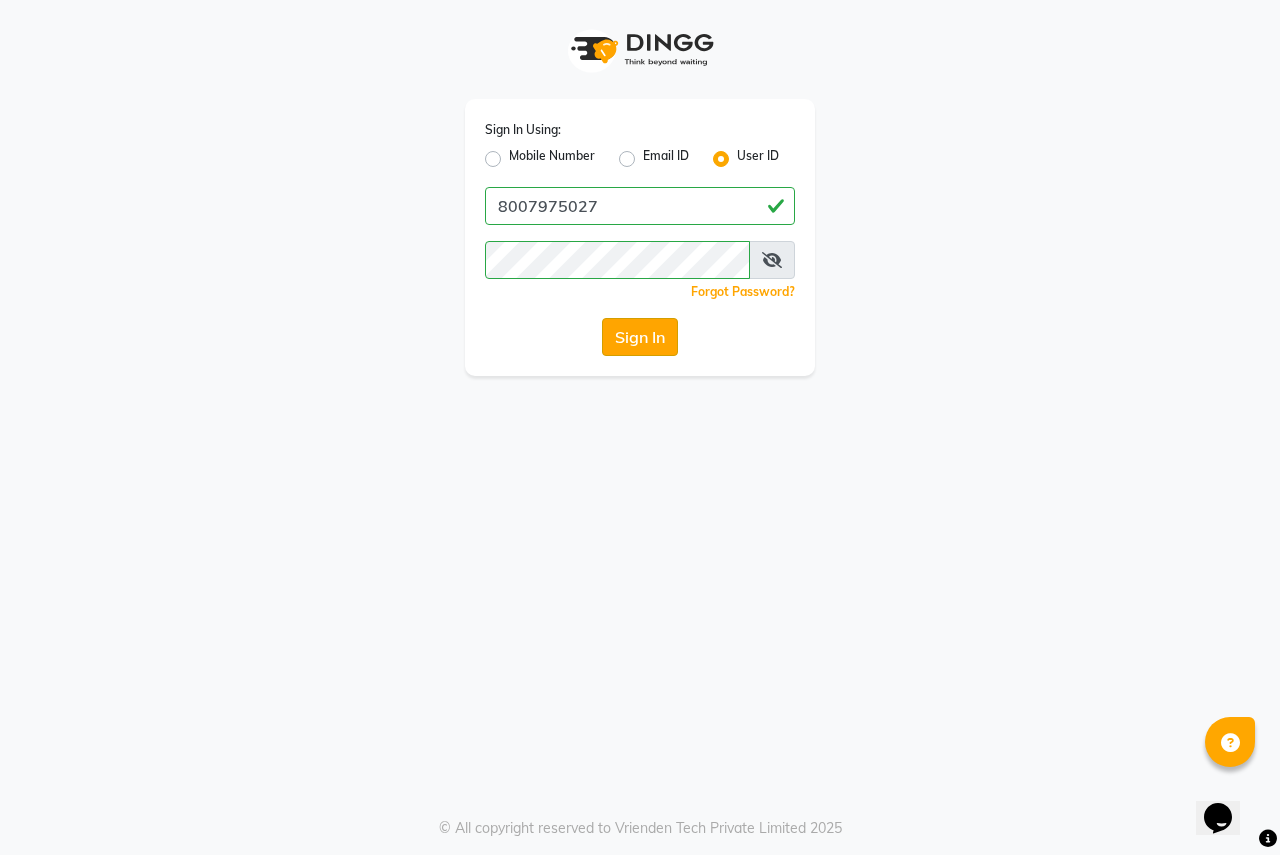 click on "Sign In" 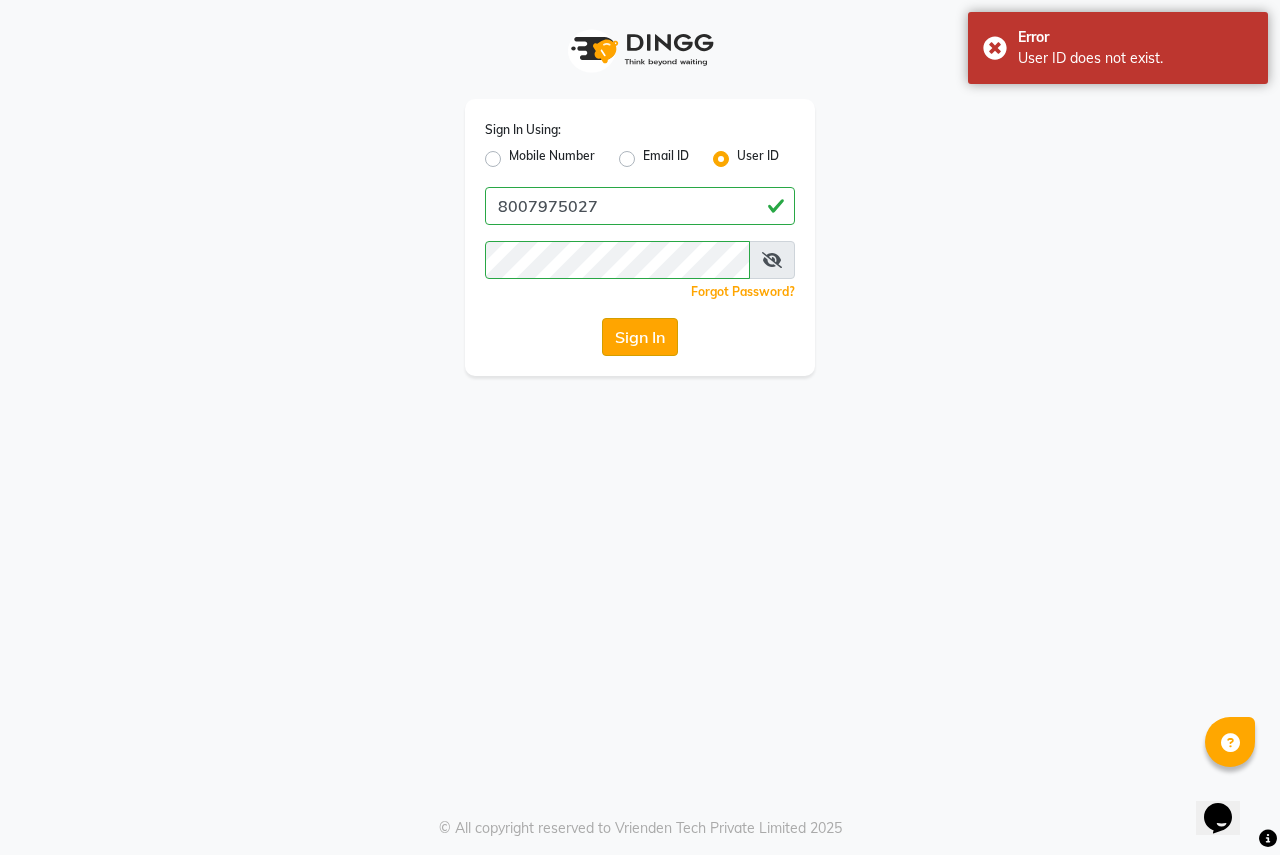 click on "Sign In" 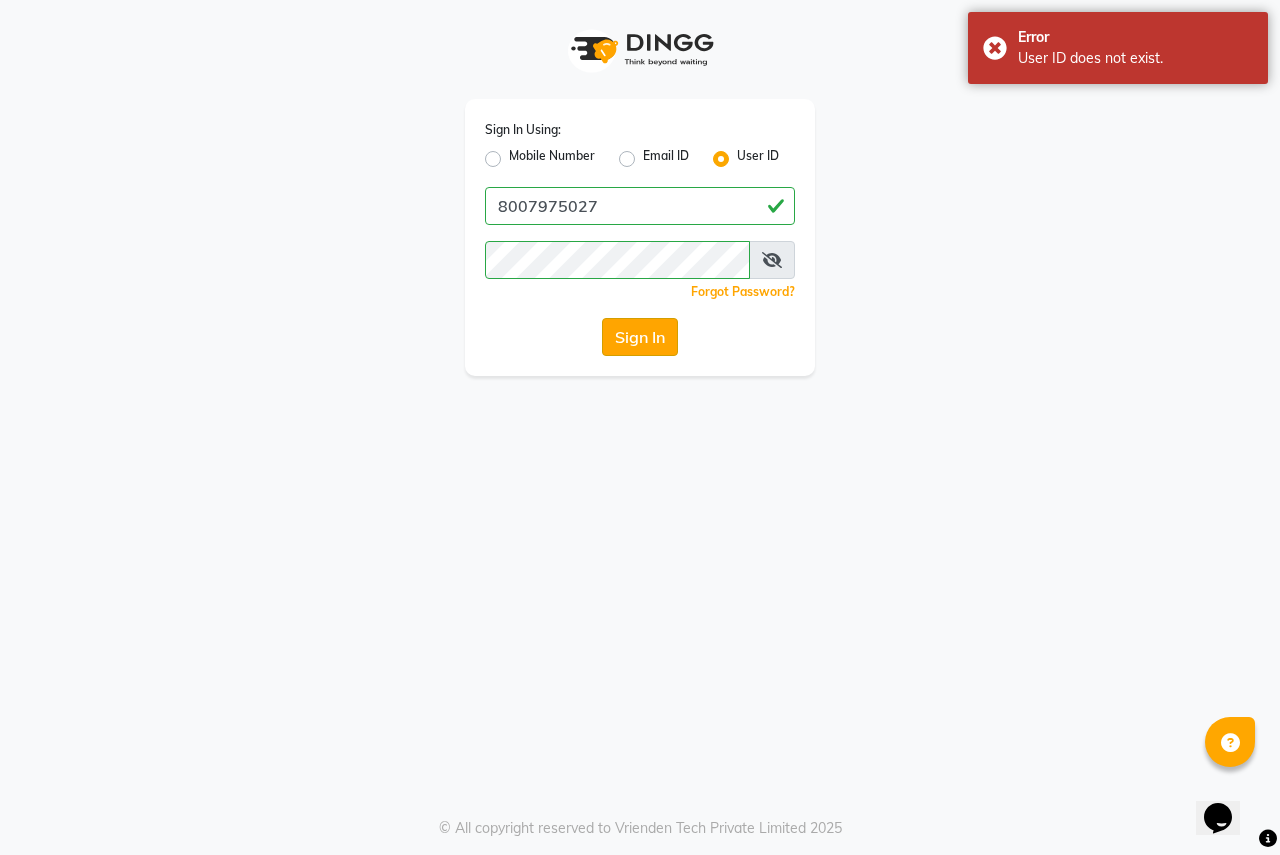click on "Sign In" 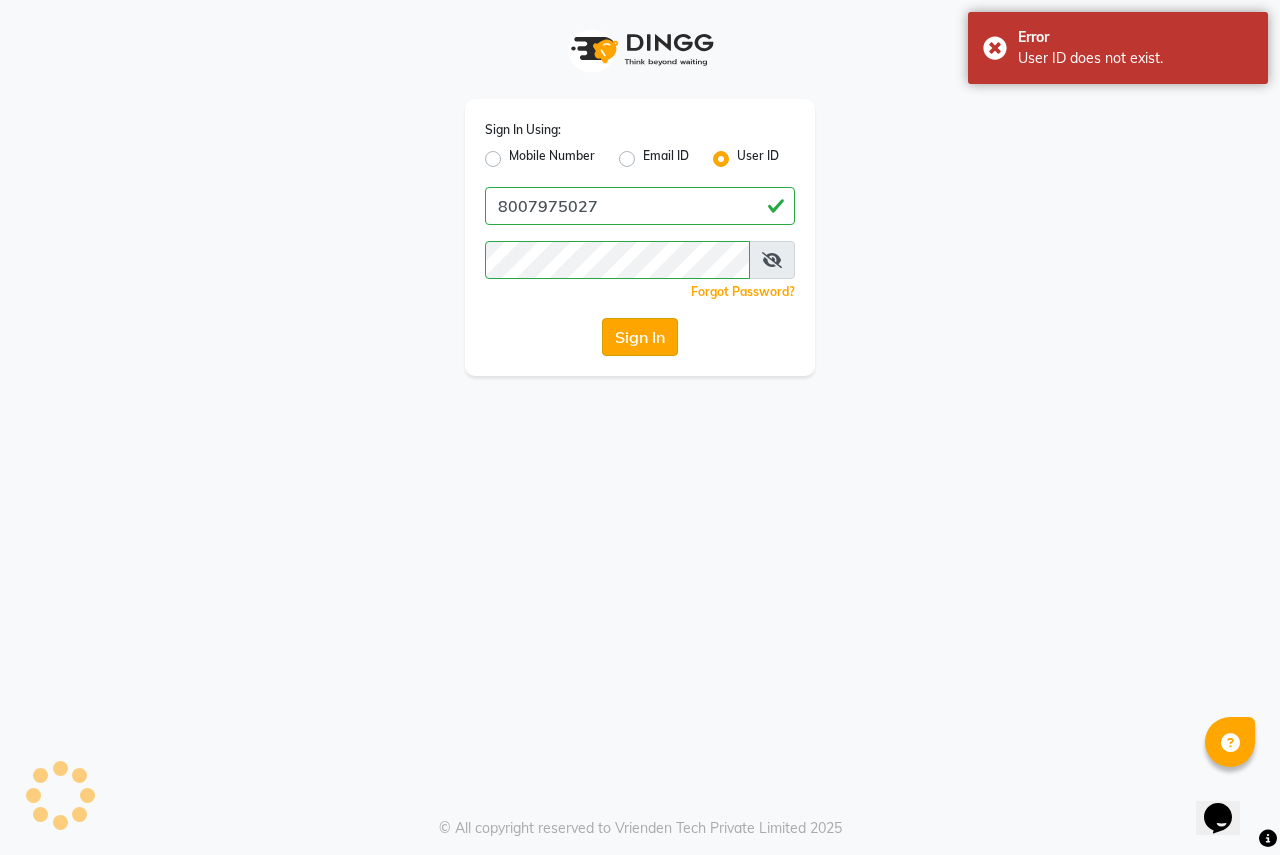 click on "Sign In" 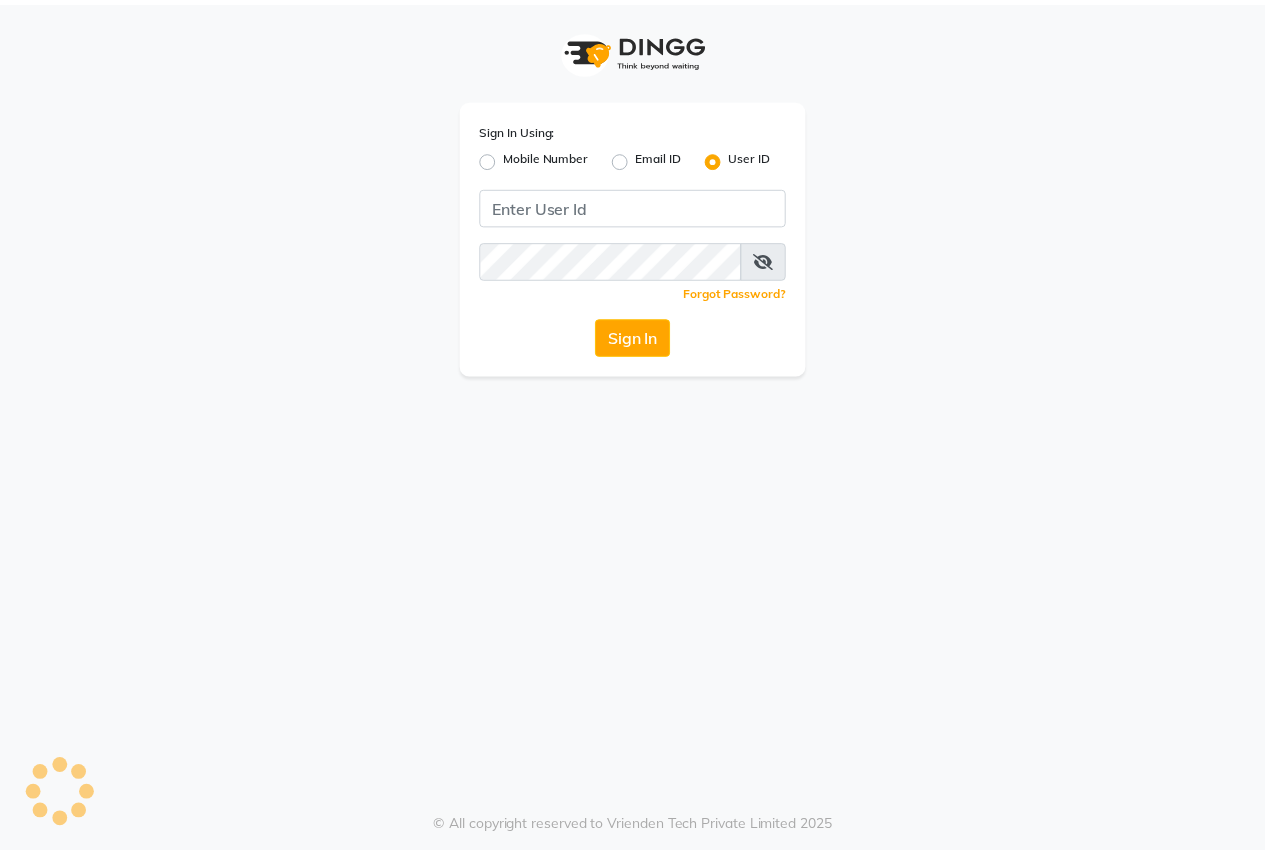 scroll, scrollTop: 0, scrollLeft: 0, axis: both 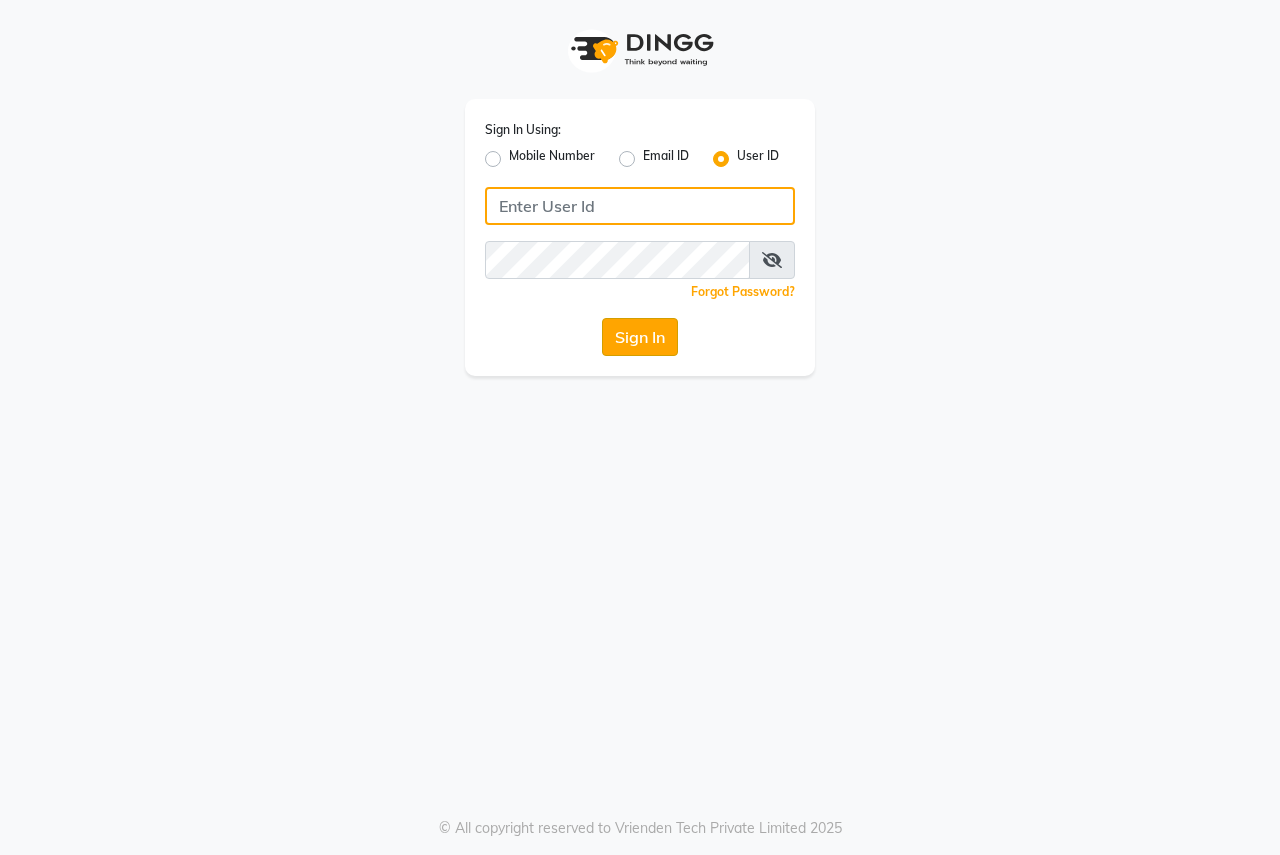 type on "8007975027" 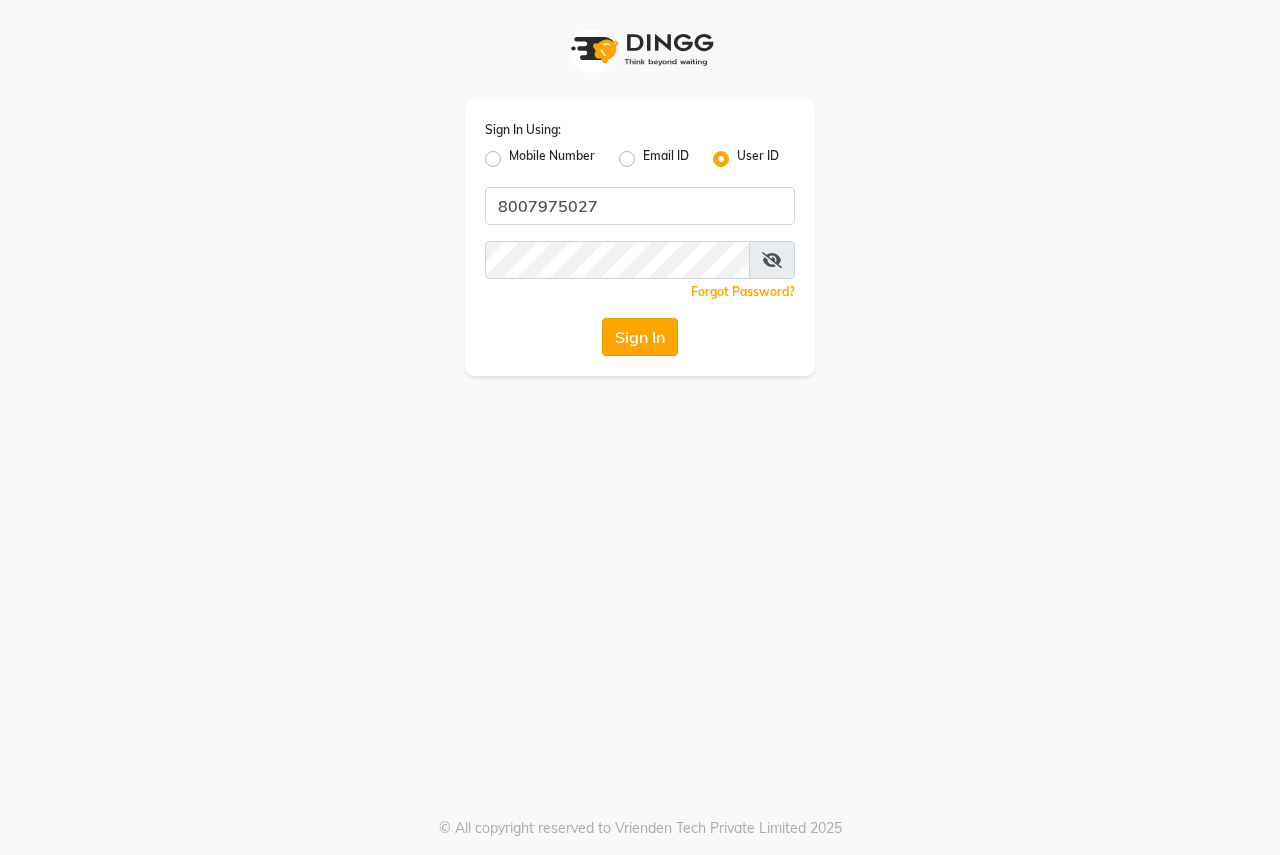 click on "Sign In" 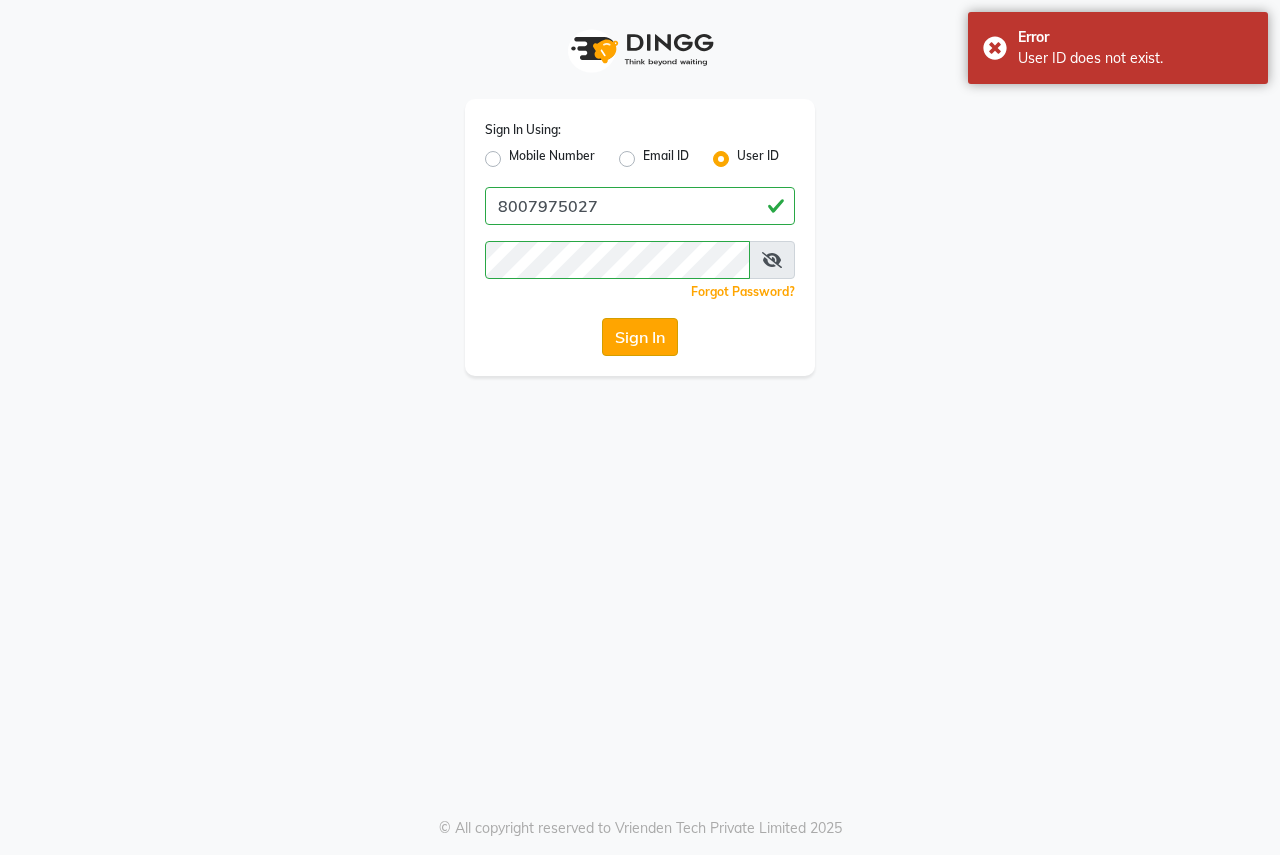 click on "Sign In" 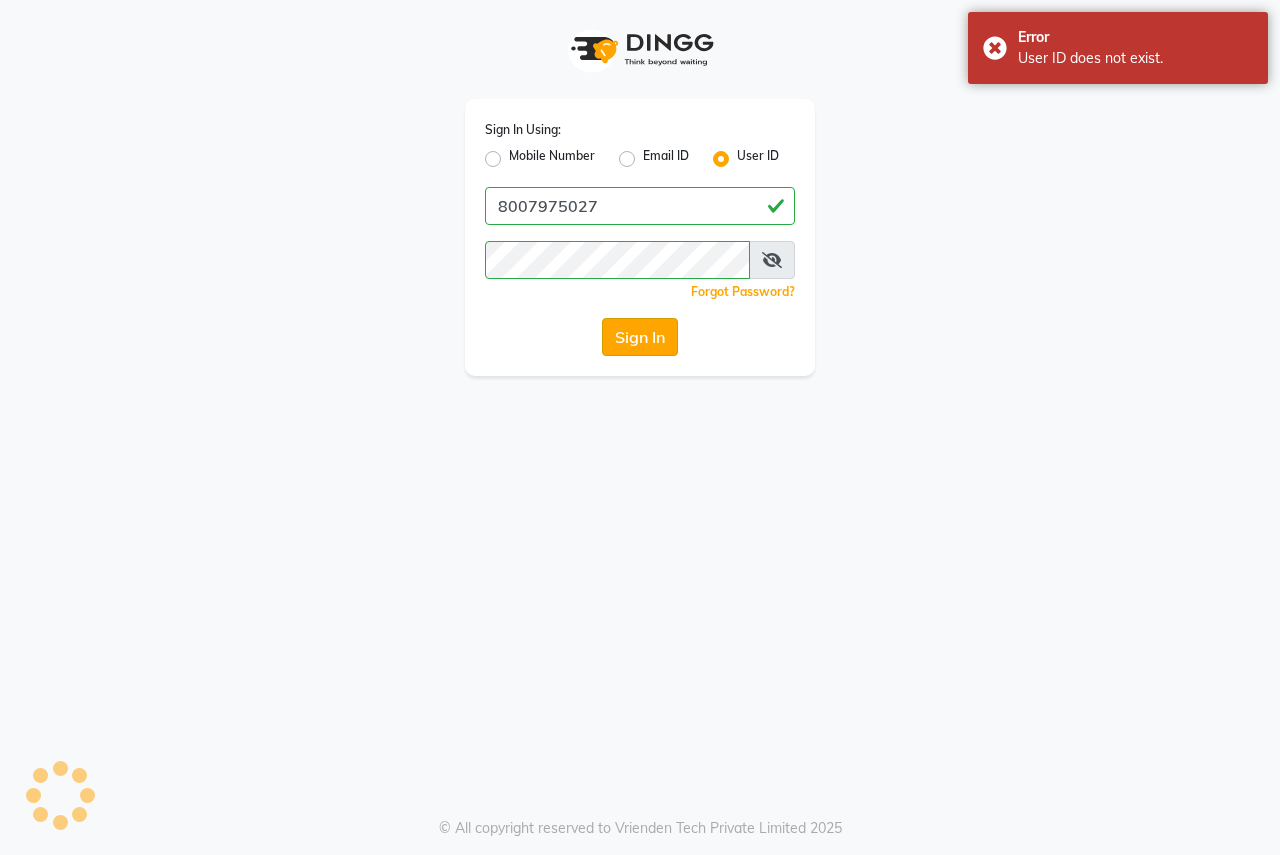 click on "Sign In" 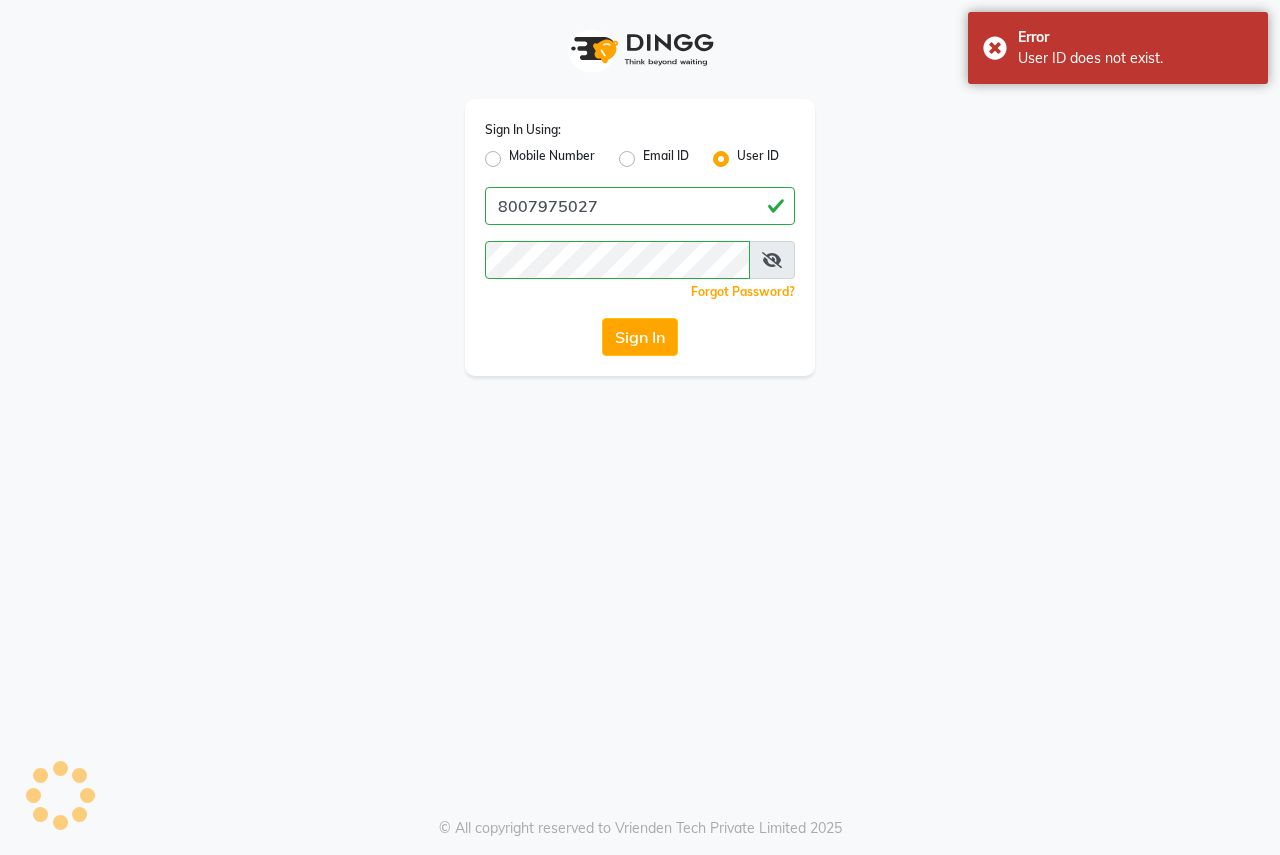 click on "Forgot Password?" 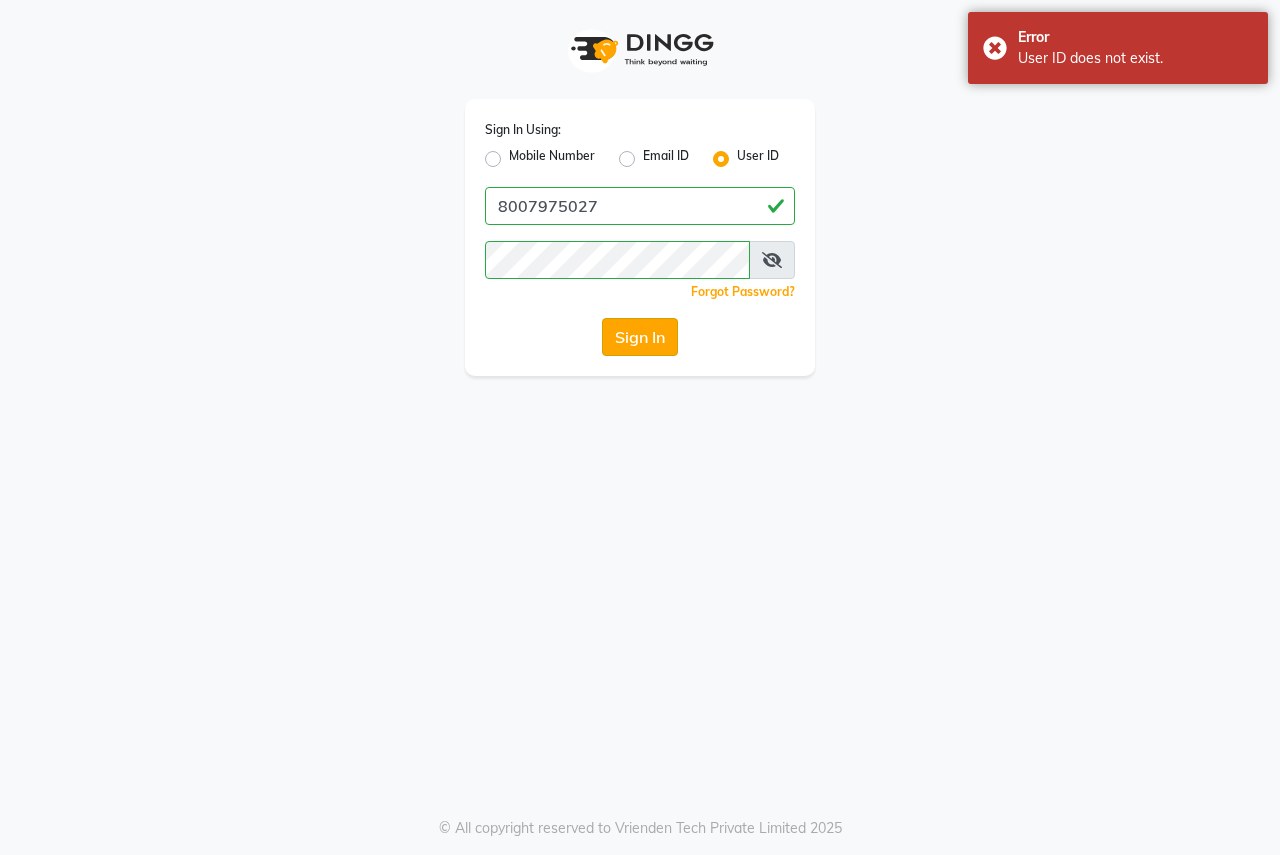 click on "Sign In" 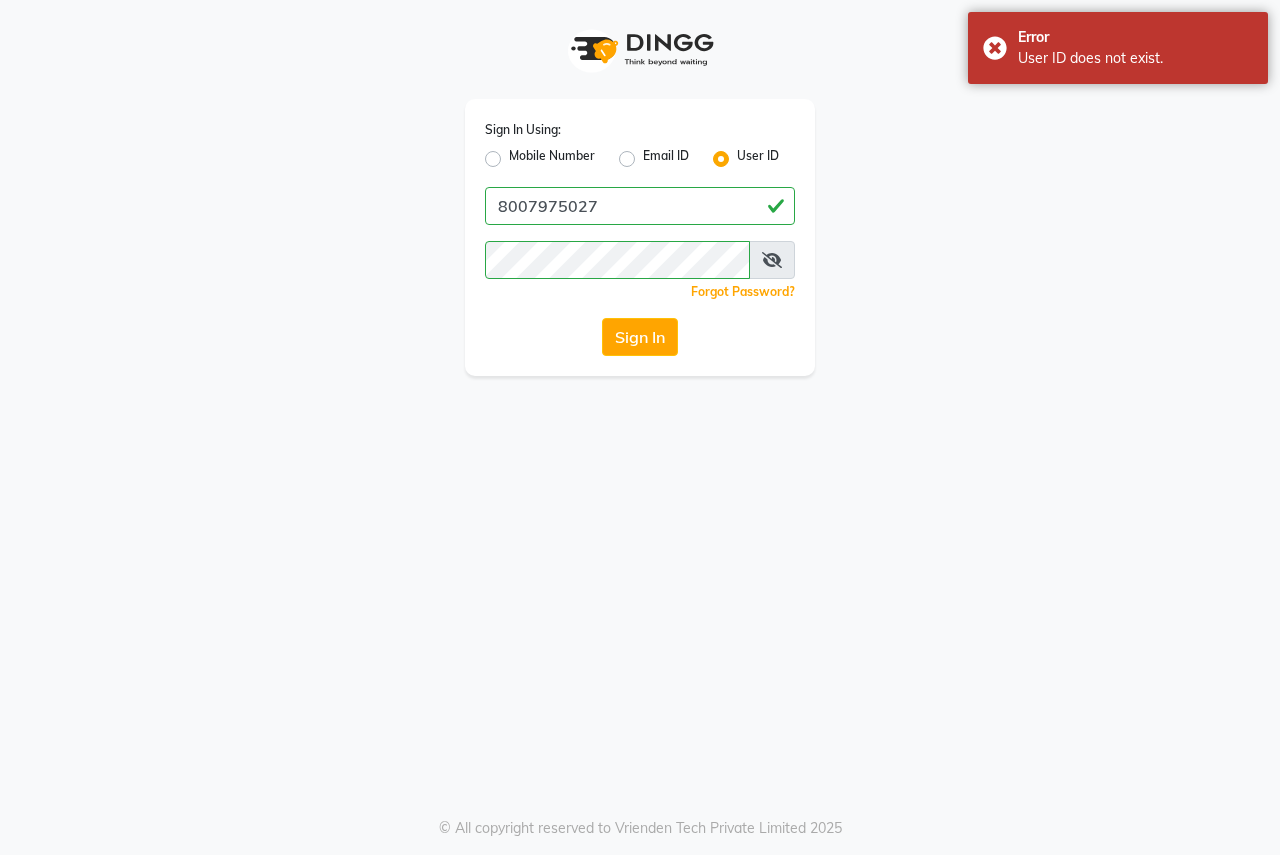 click on "Sign In" 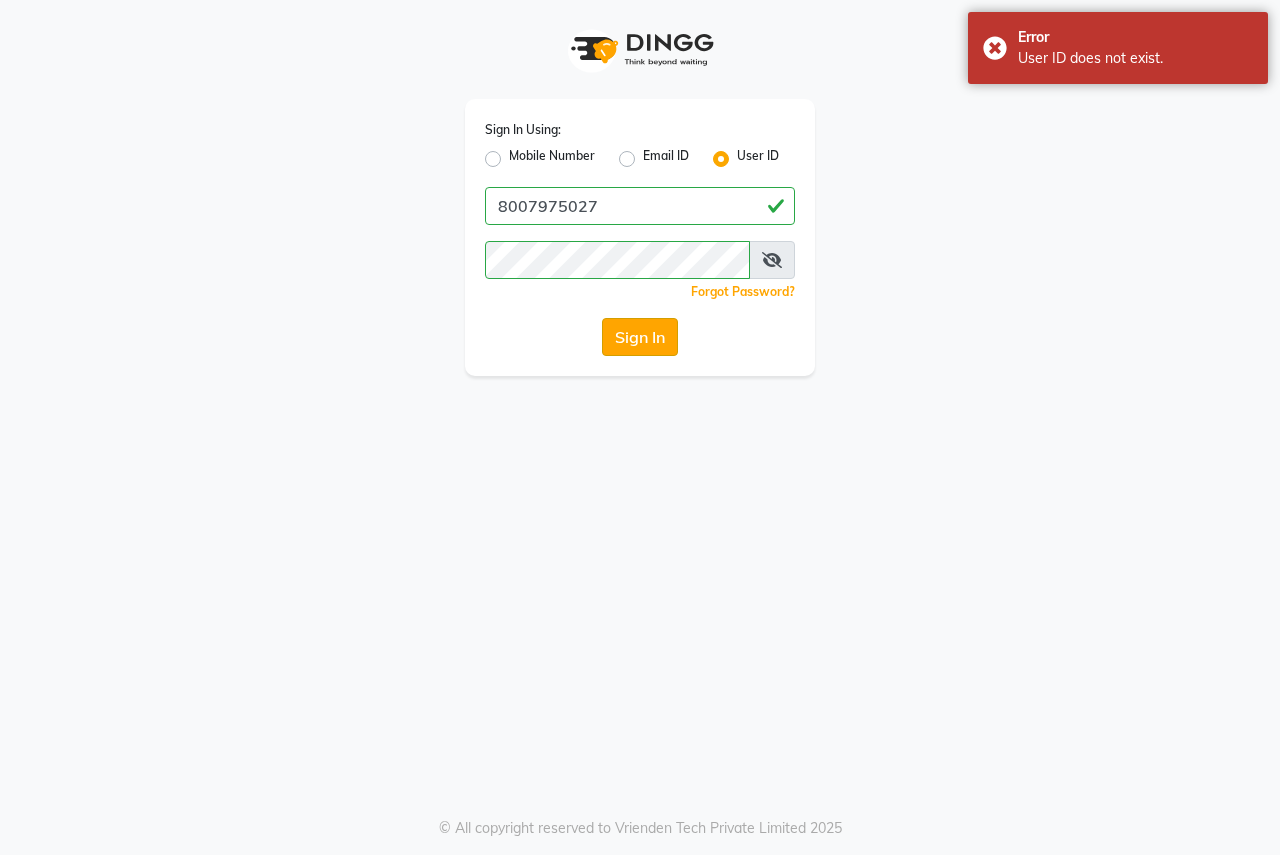 click on "Sign In" 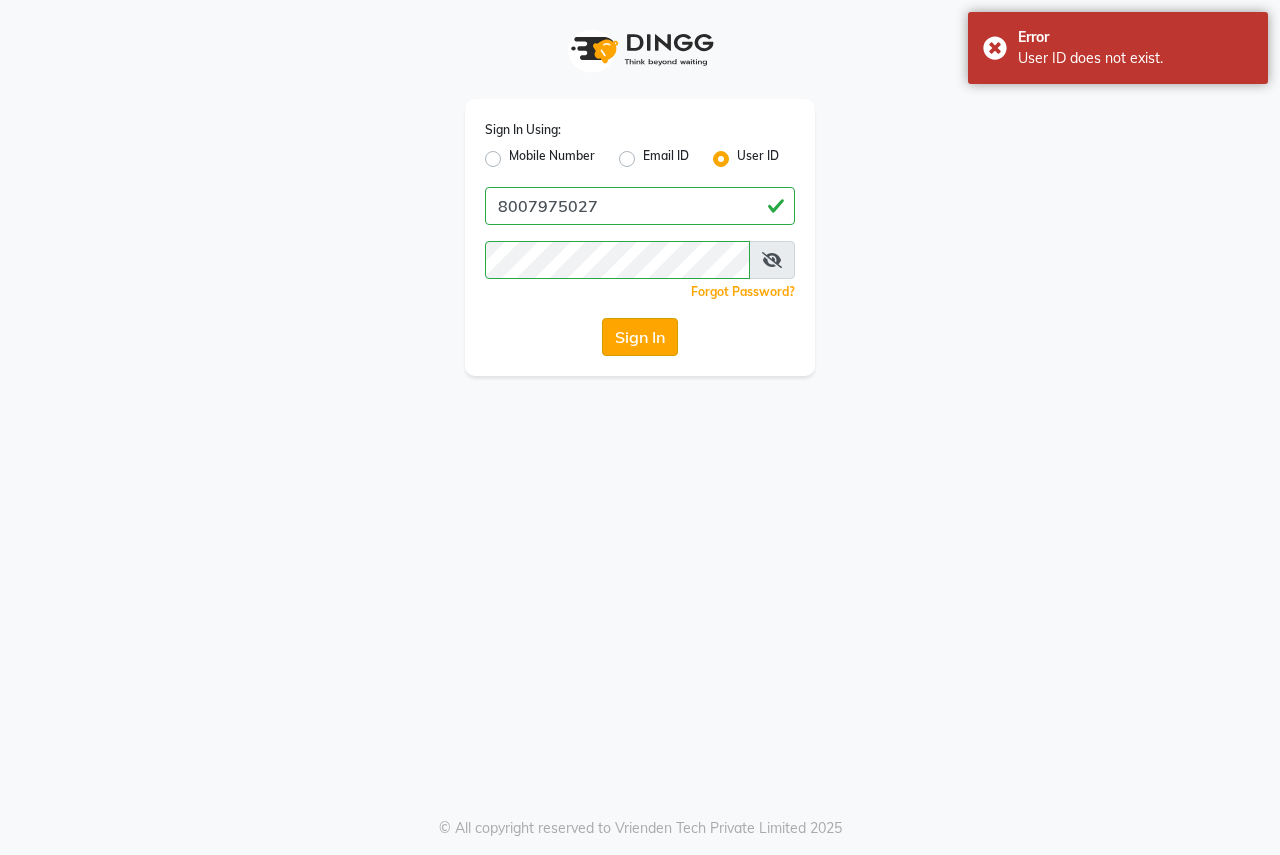 drag, startPoint x: 656, startPoint y: 332, endPoint x: 654, endPoint y: 304, distance: 28.071337 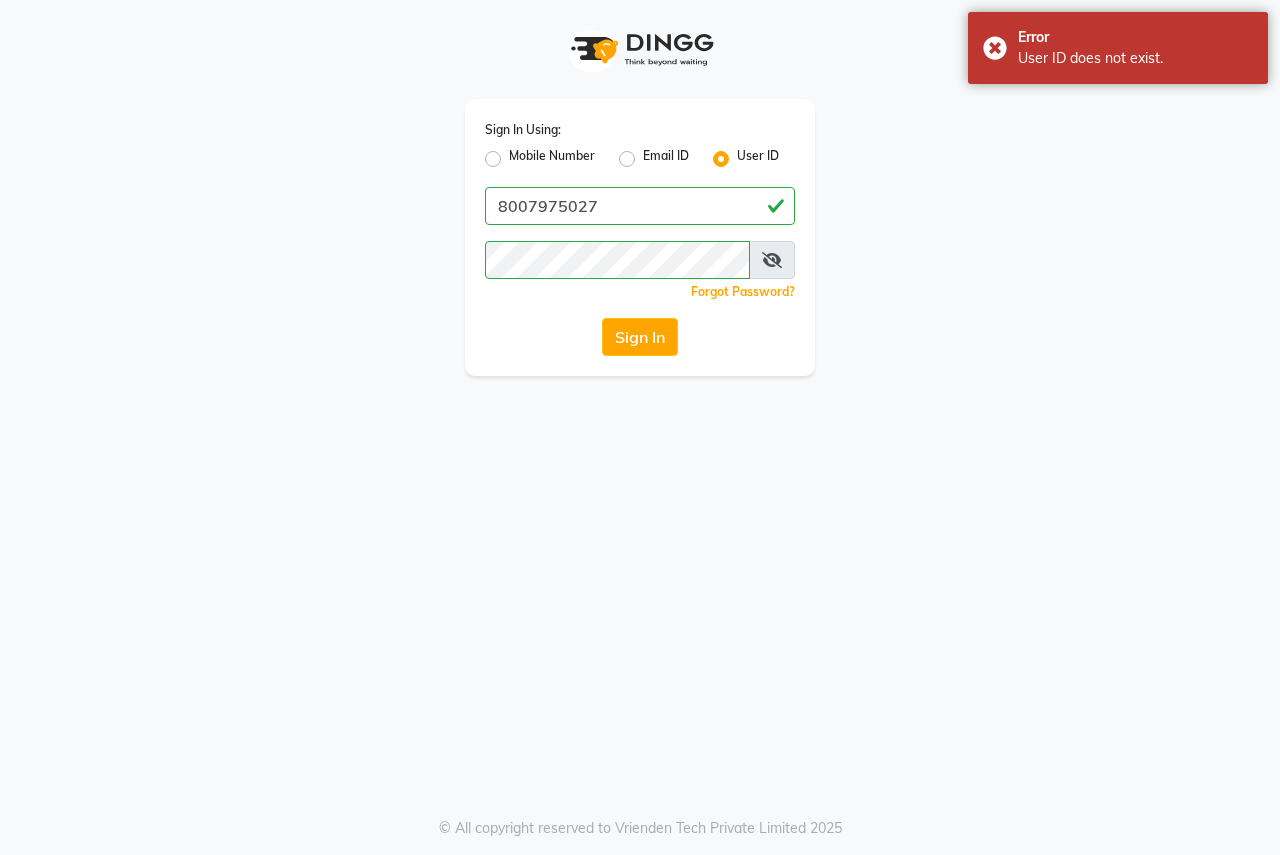 click on "Sign In" 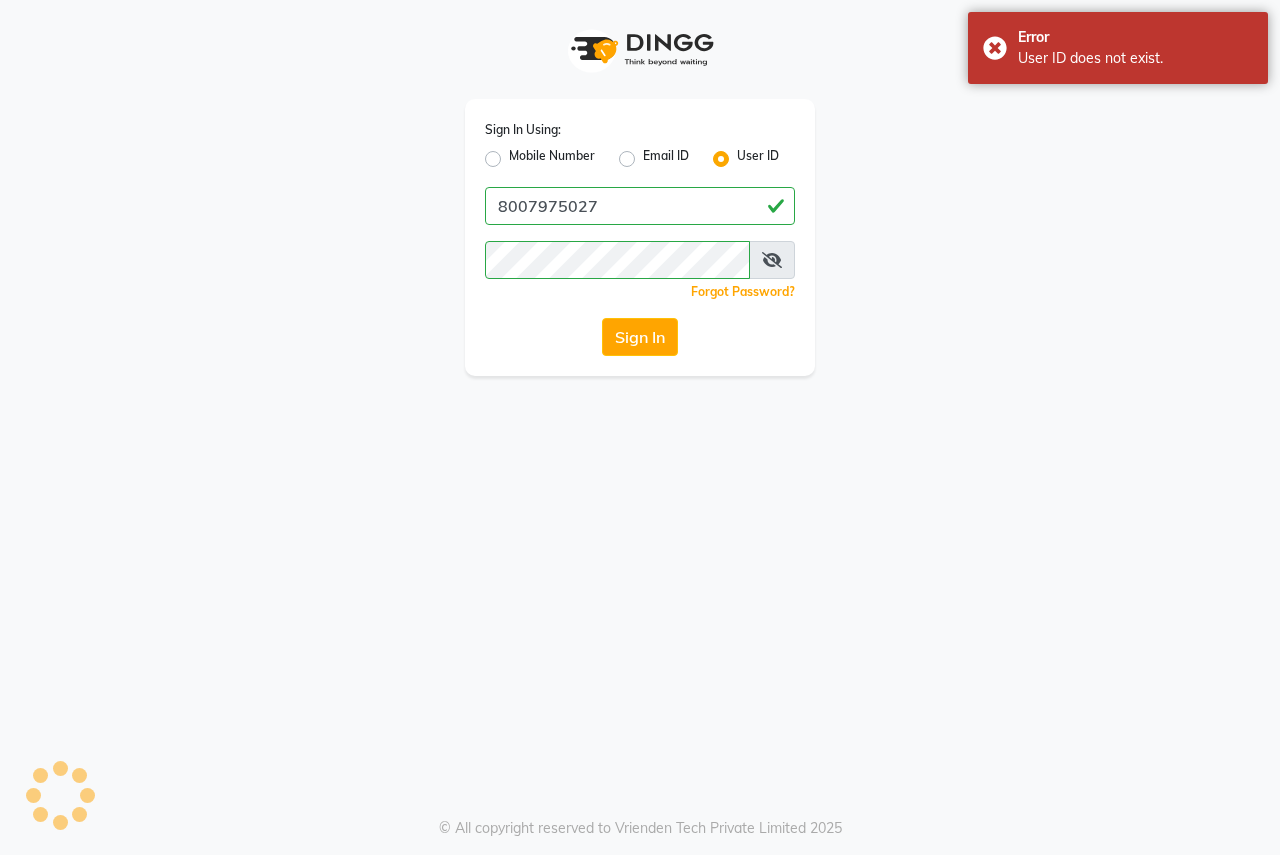 click on "Sign In Using: Mobile Number Email ID User ID 8007975027  Remember me Forgot Password?  Sign In" 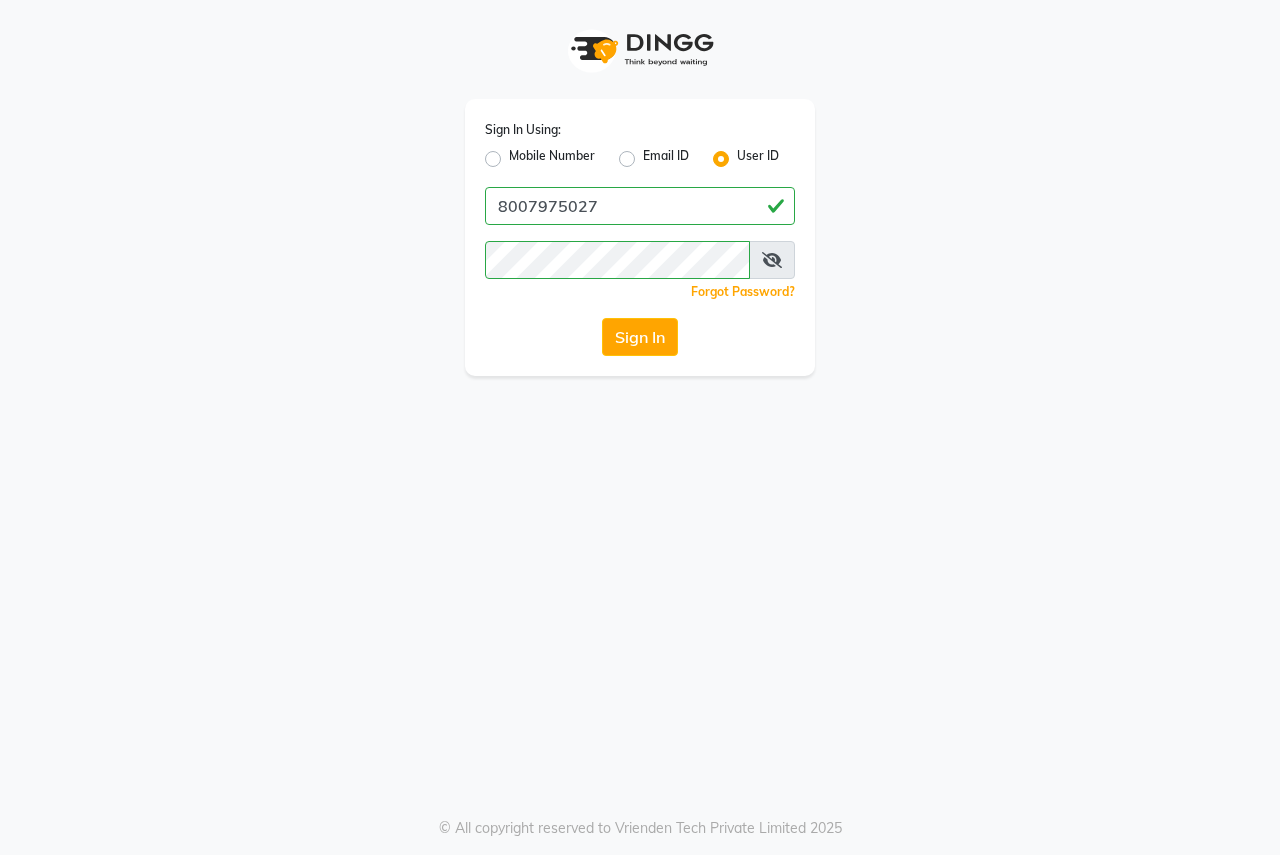 drag, startPoint x: 644, startPoint y: 357, endPoint x: 652, endPoint y: 338, distance: 20.615528 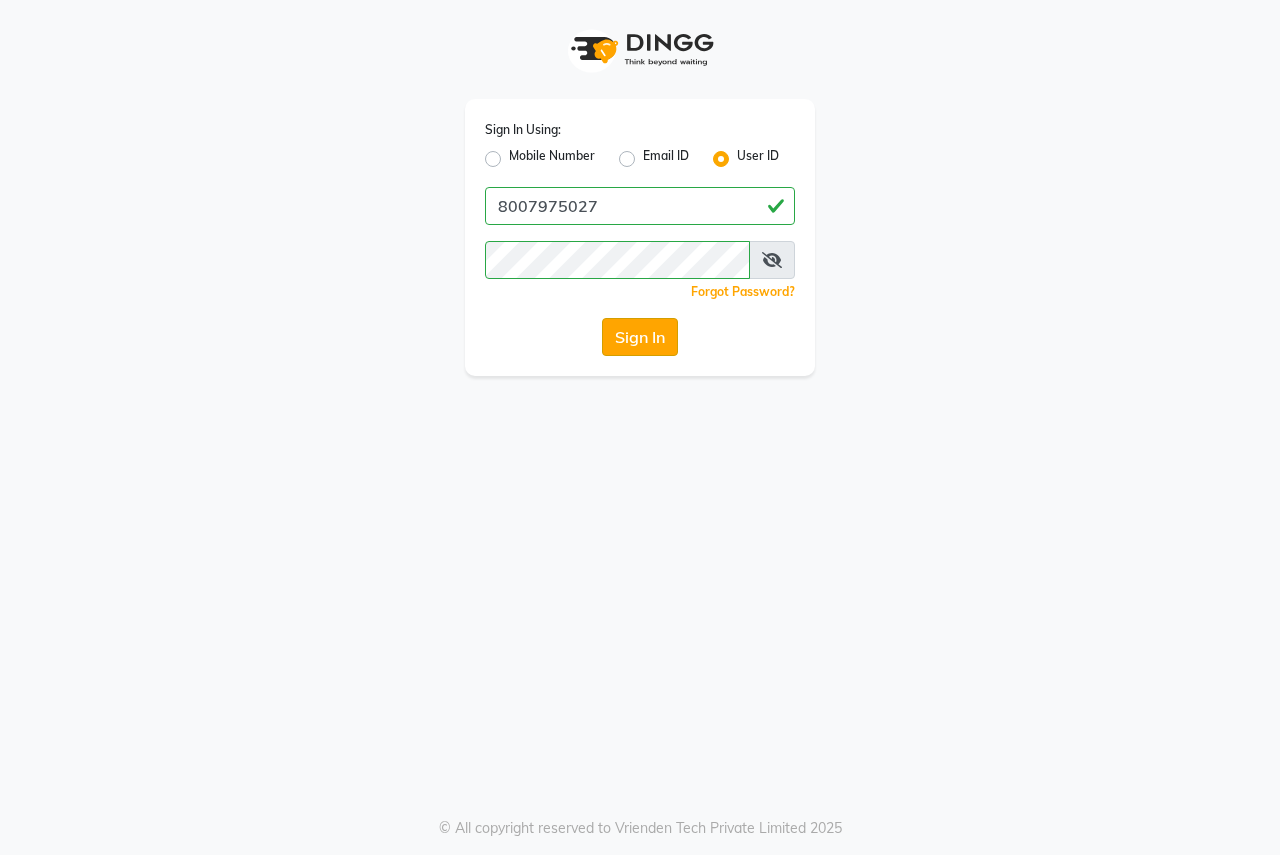 click on "Sign In" 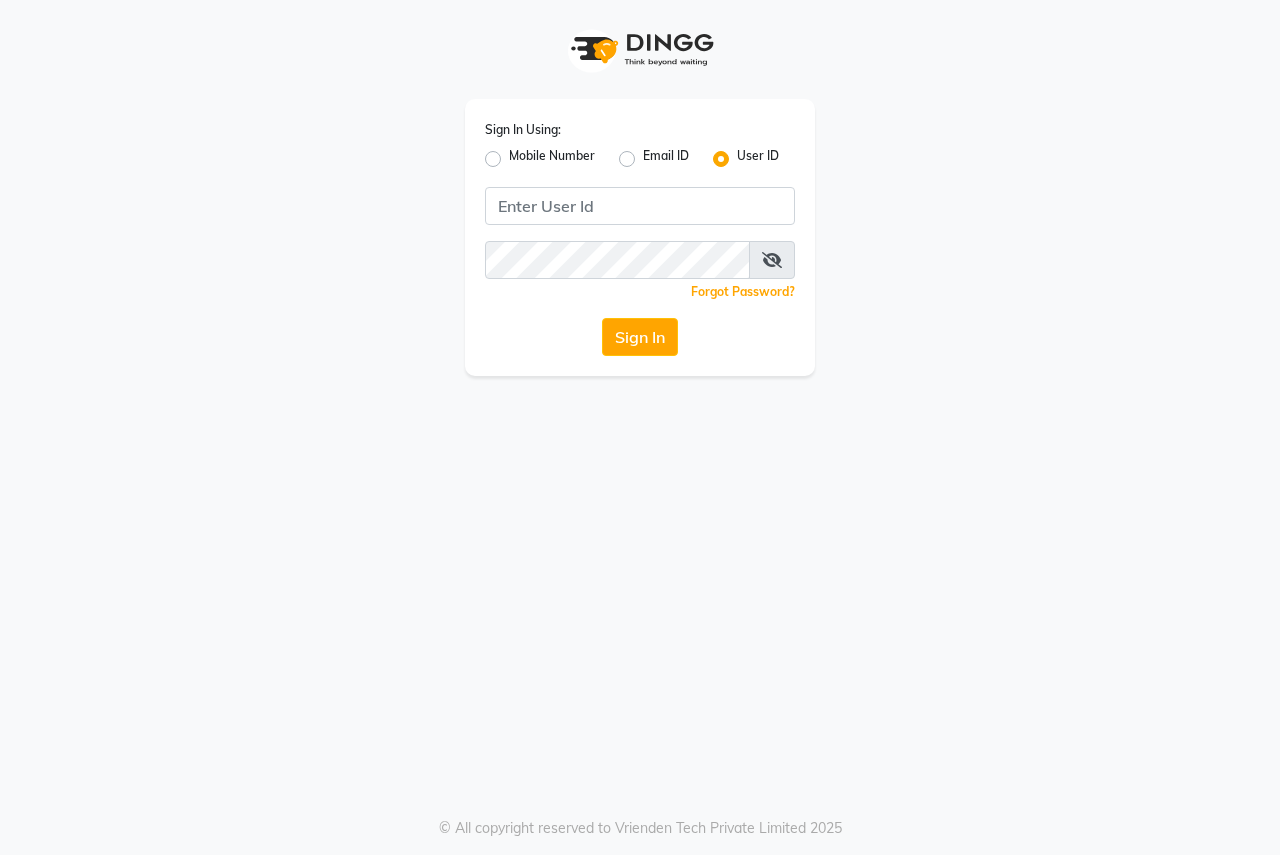 scroll, scrollTop: 0, scrollLeft: 0, axis: both 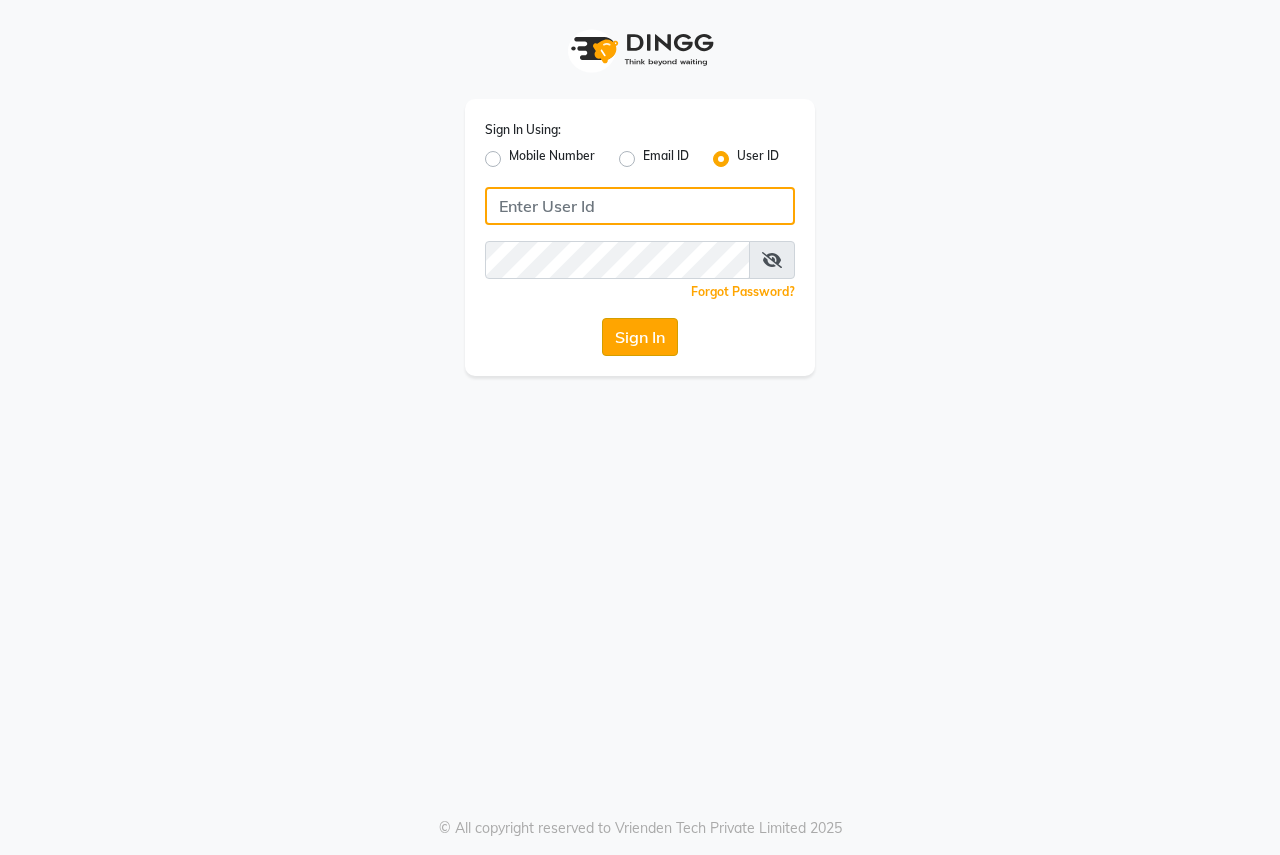 type on "8007975027" 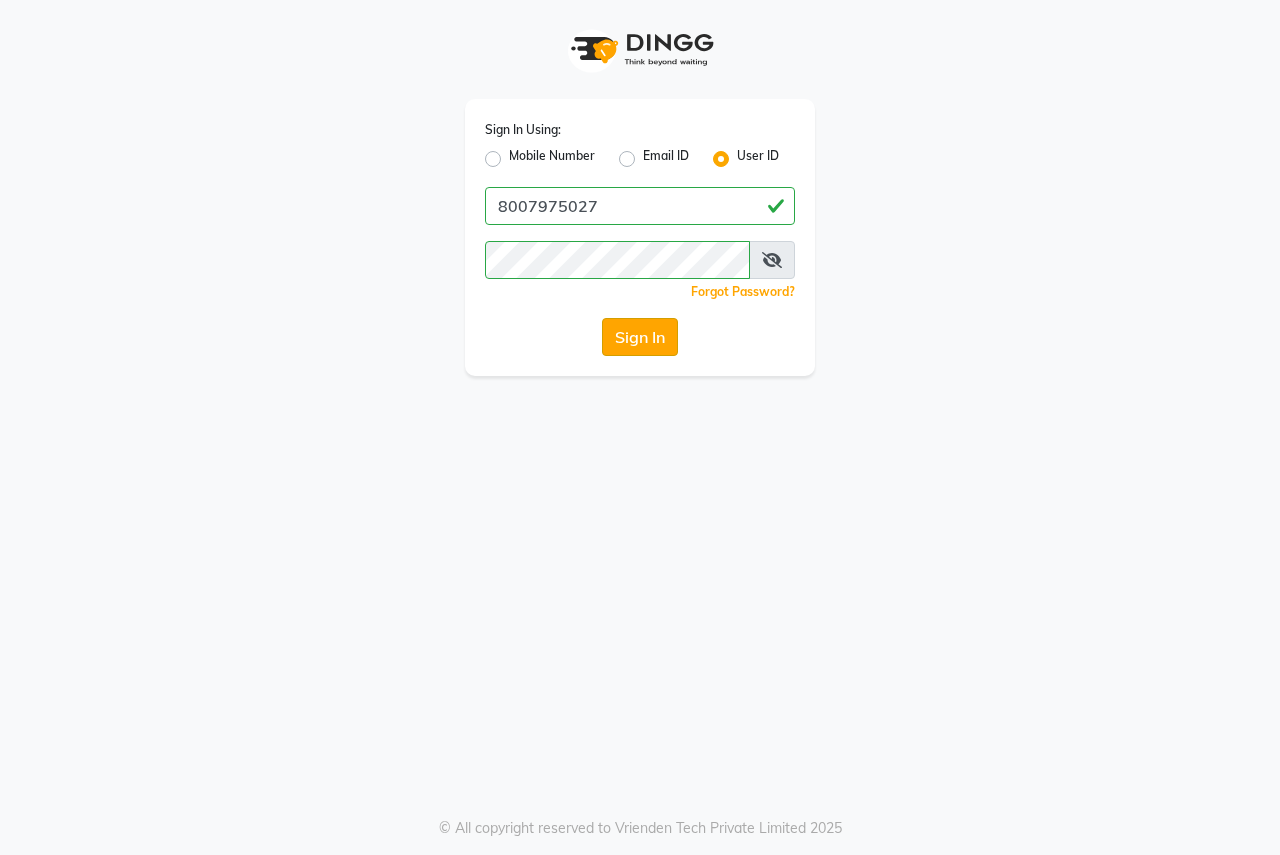 click on "Sign In" 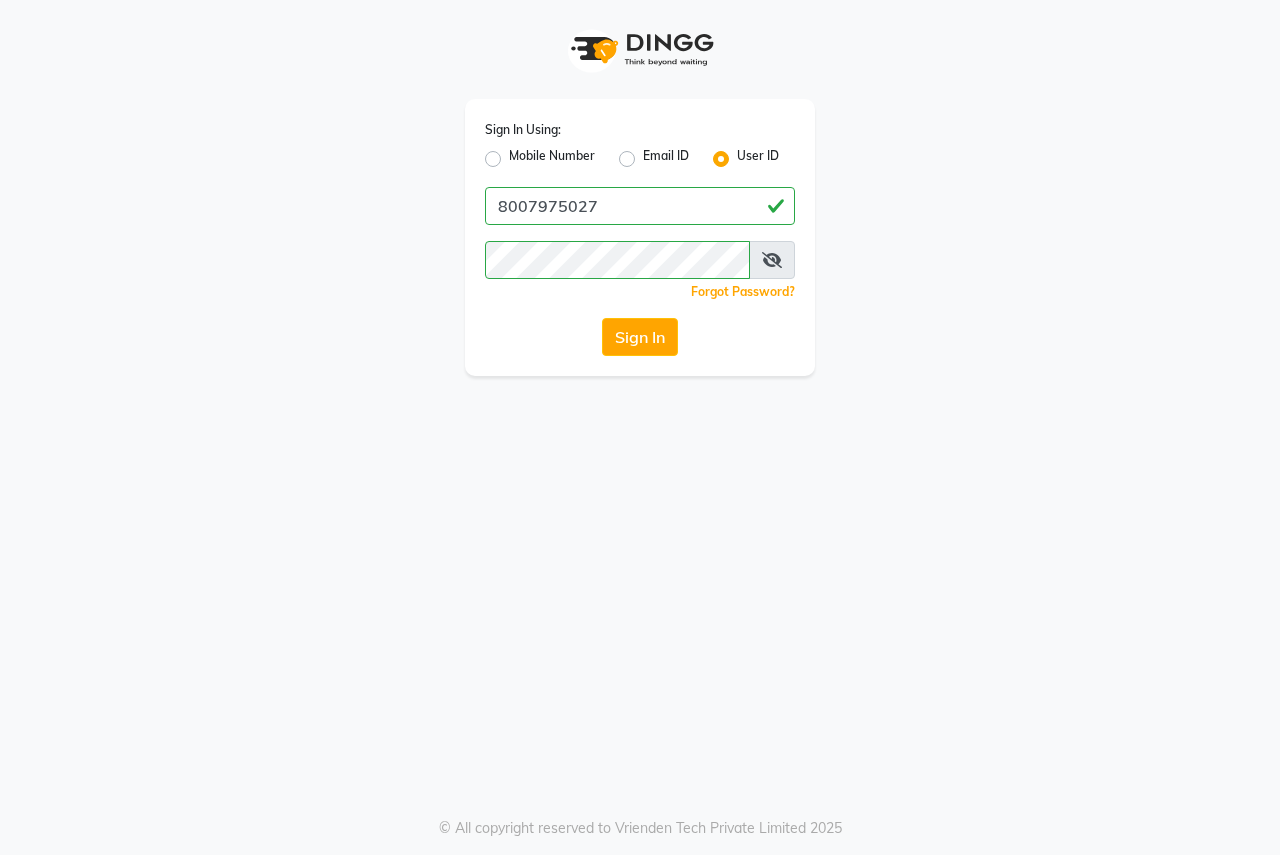 drag, startPoint x: 626, startPoint y: 331, endPoint x: 963, endPoint y: 843, distance: 612.95435 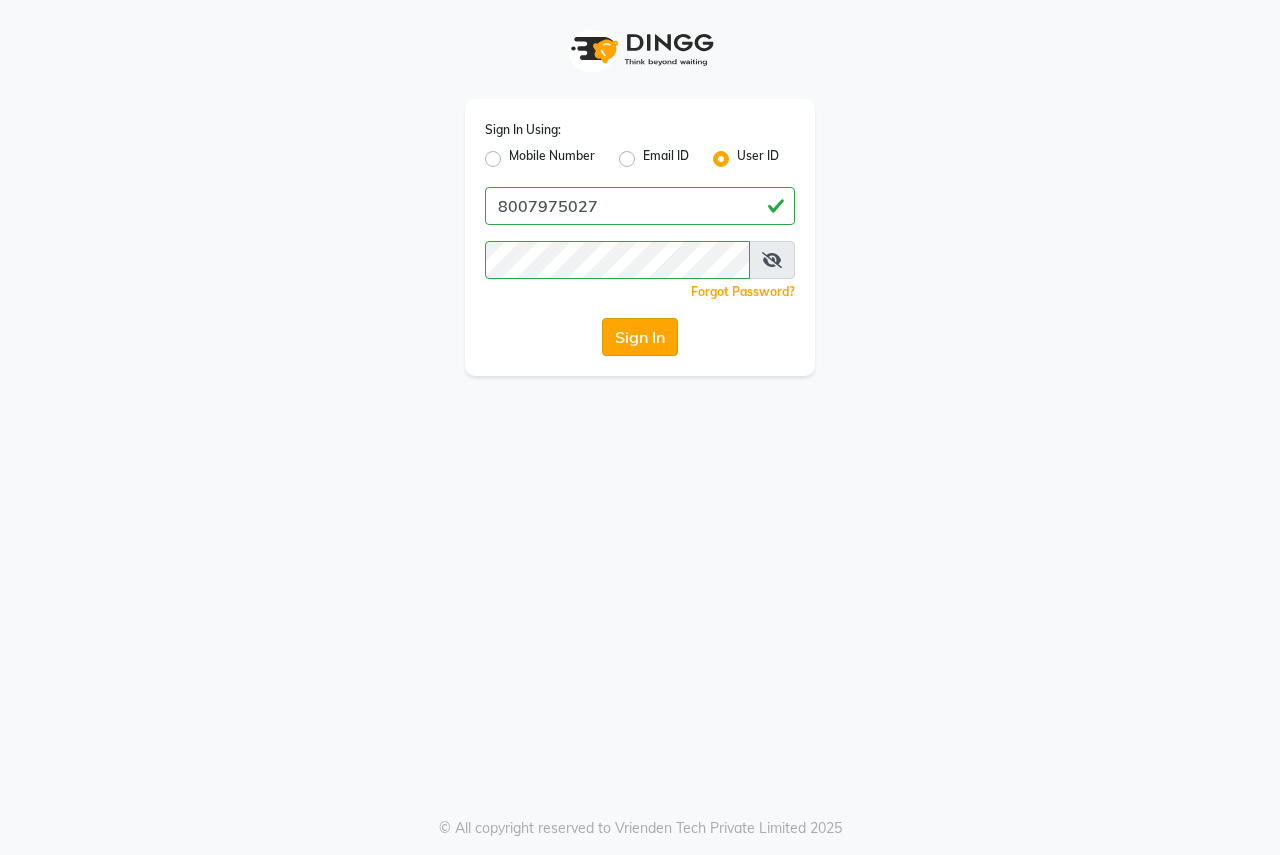 click on "Sign In" 